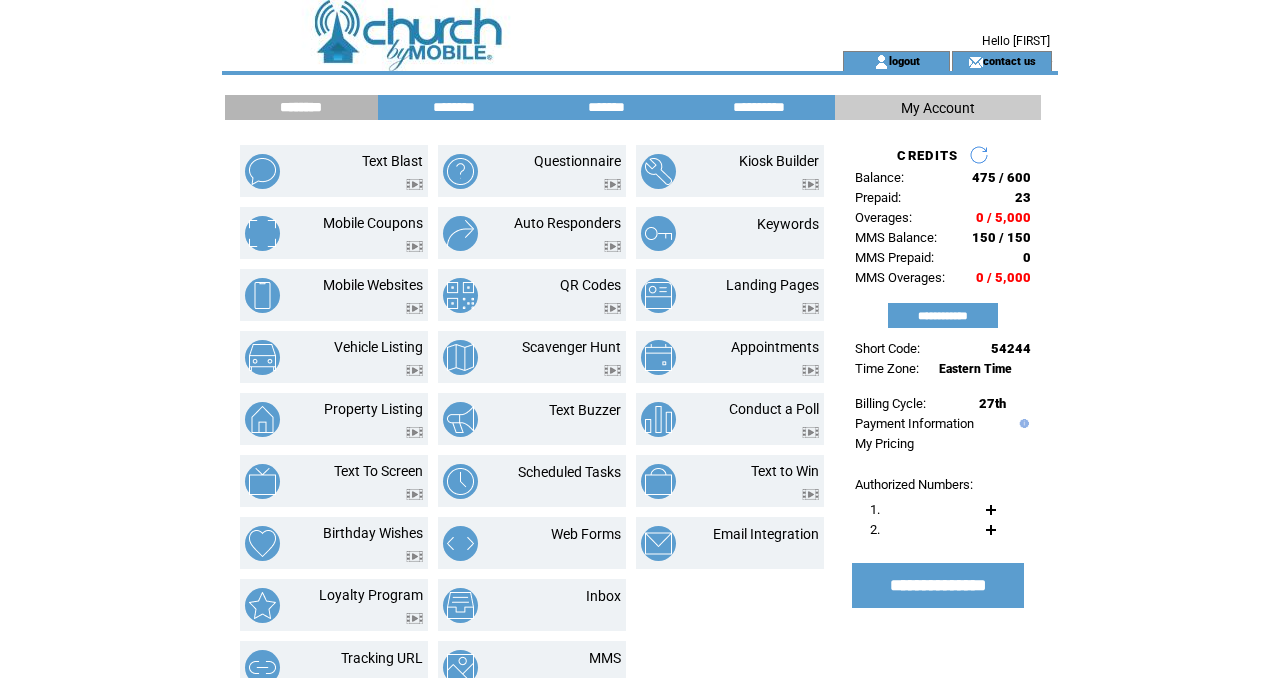 scroll, scrollTop: 0, scrollLeft: 0, axis: both 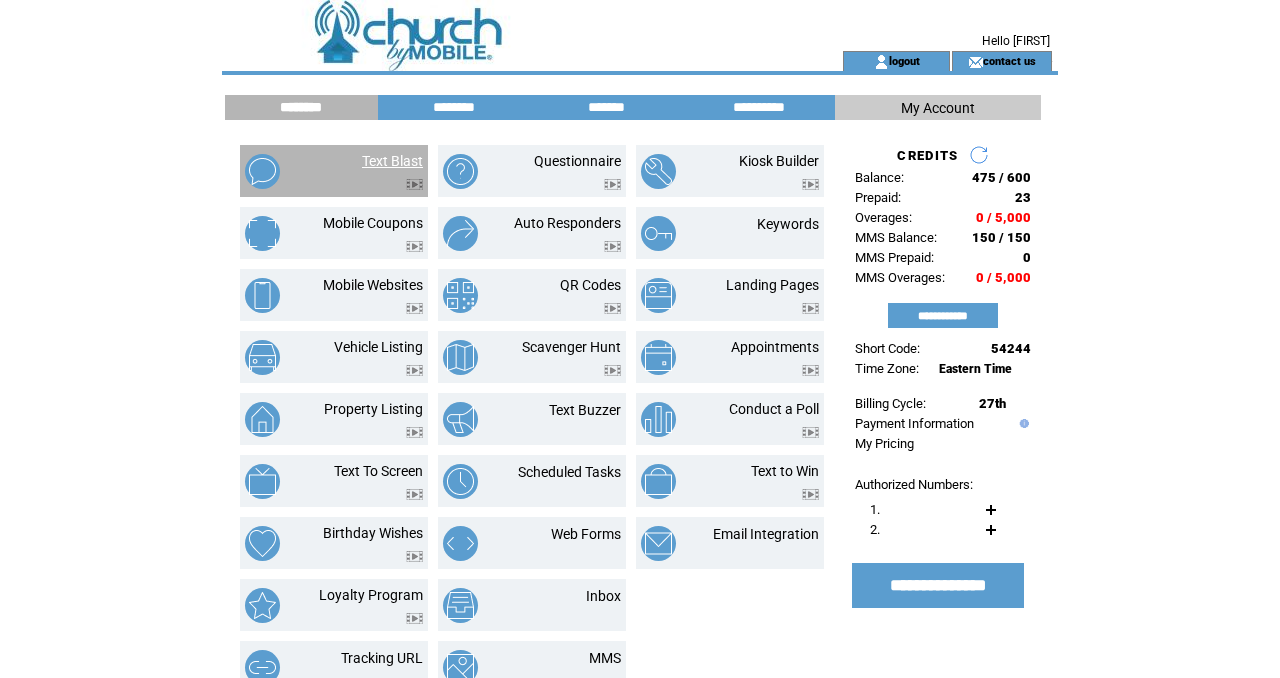 click on "Text Blast" at bounding box center [392, 161] 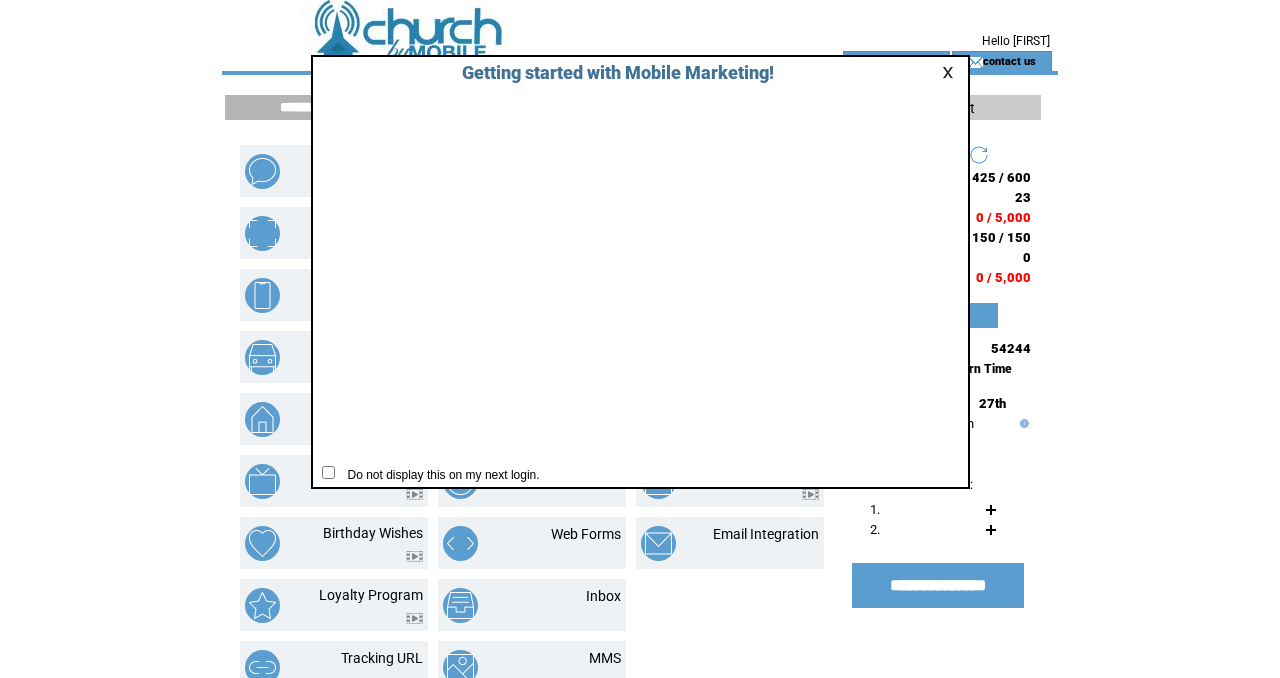 scroll, scrollTop: 0, scrollLeft: 0, axis: both 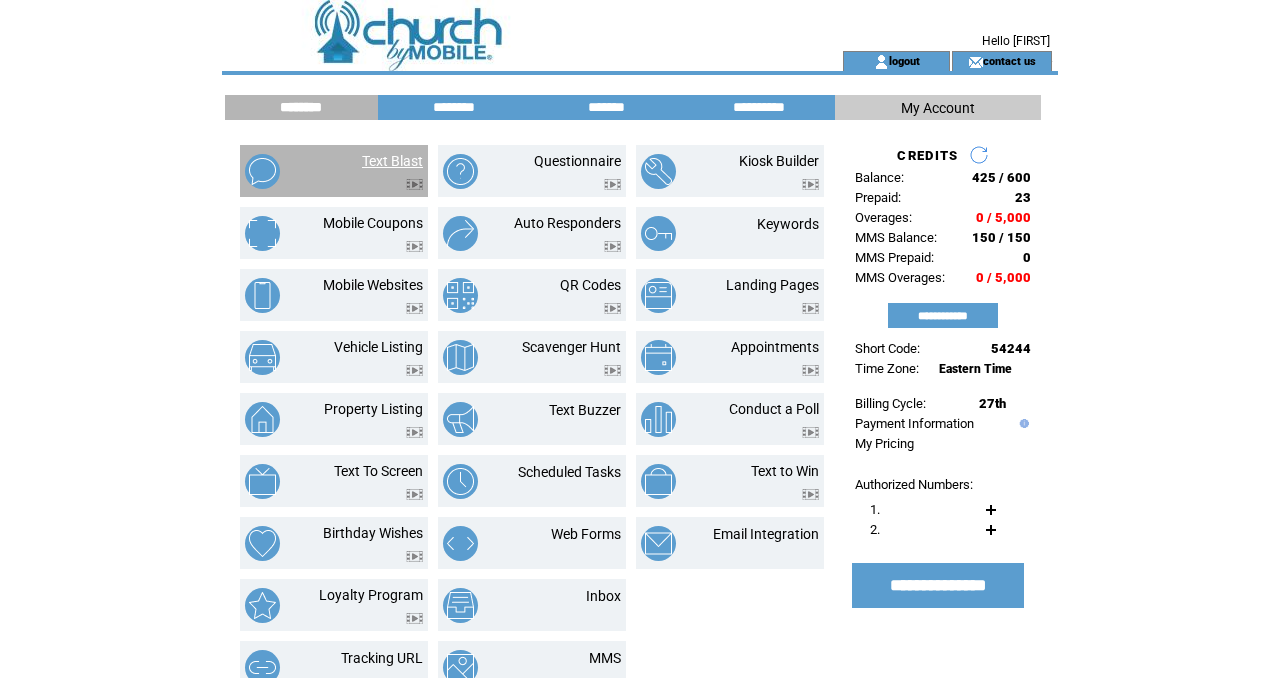 click on "Text Blast" at bounding box center (392, 161) 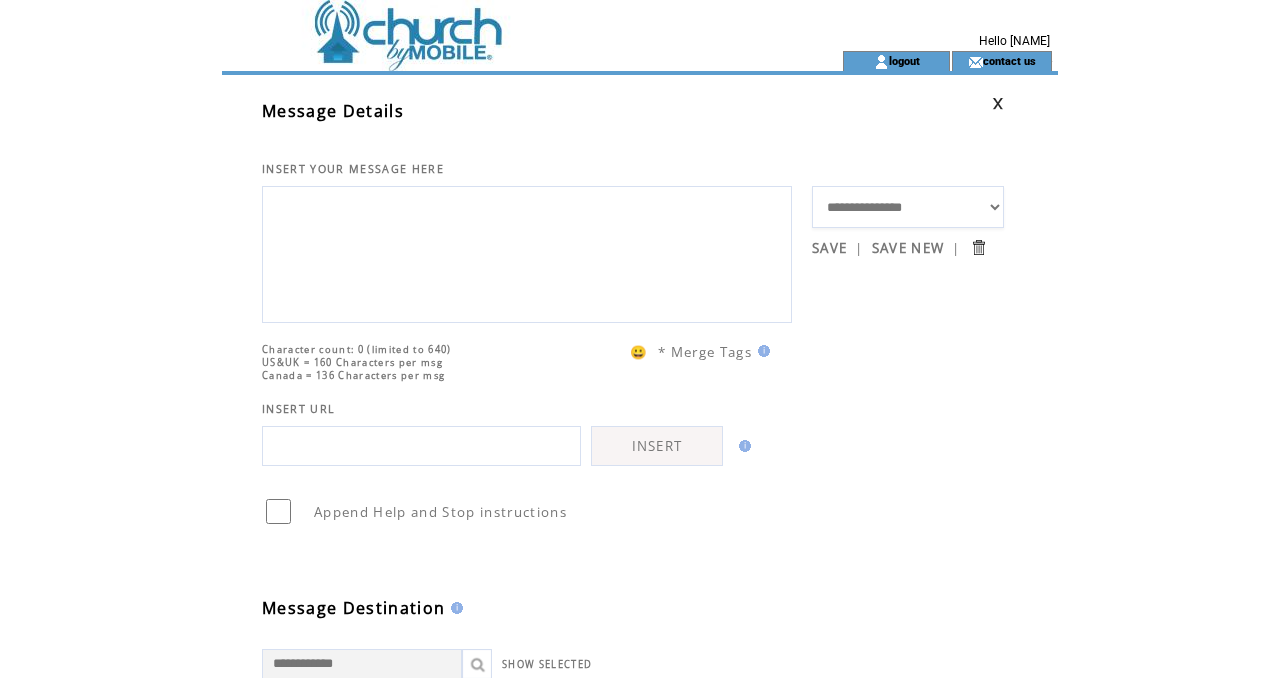 scroll, scrollTop: 0, scrollLeft: 0, axis: both 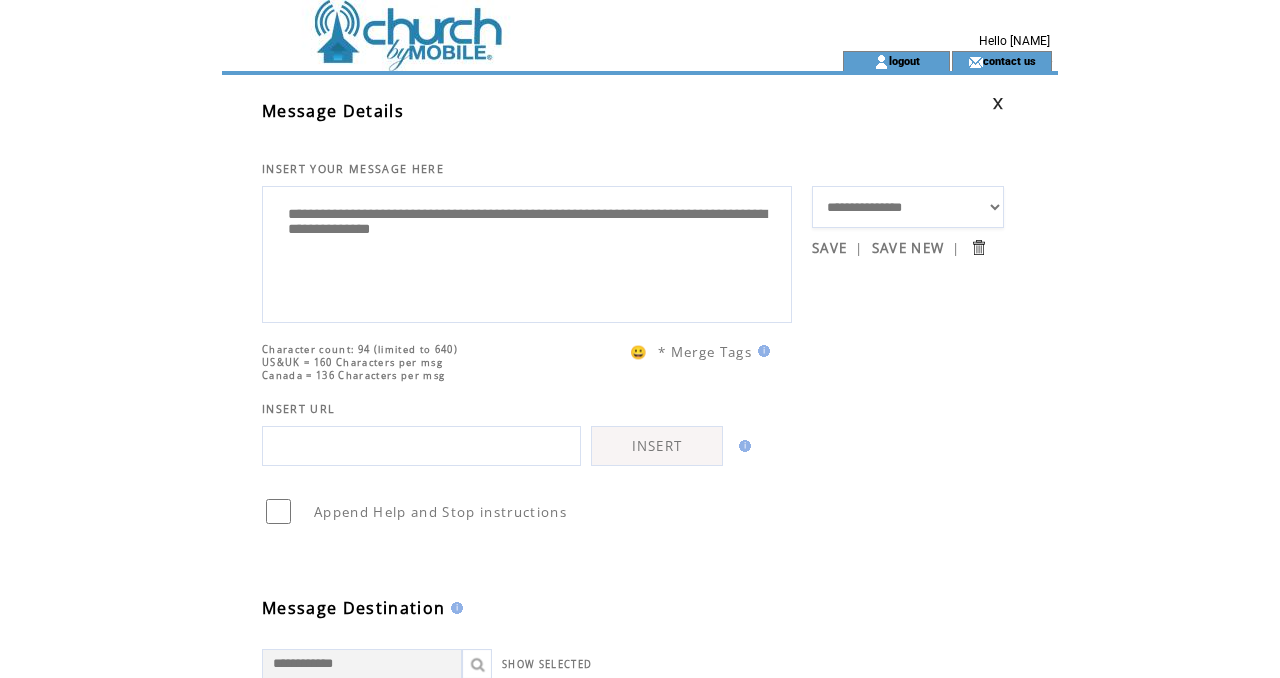 type on "**********" 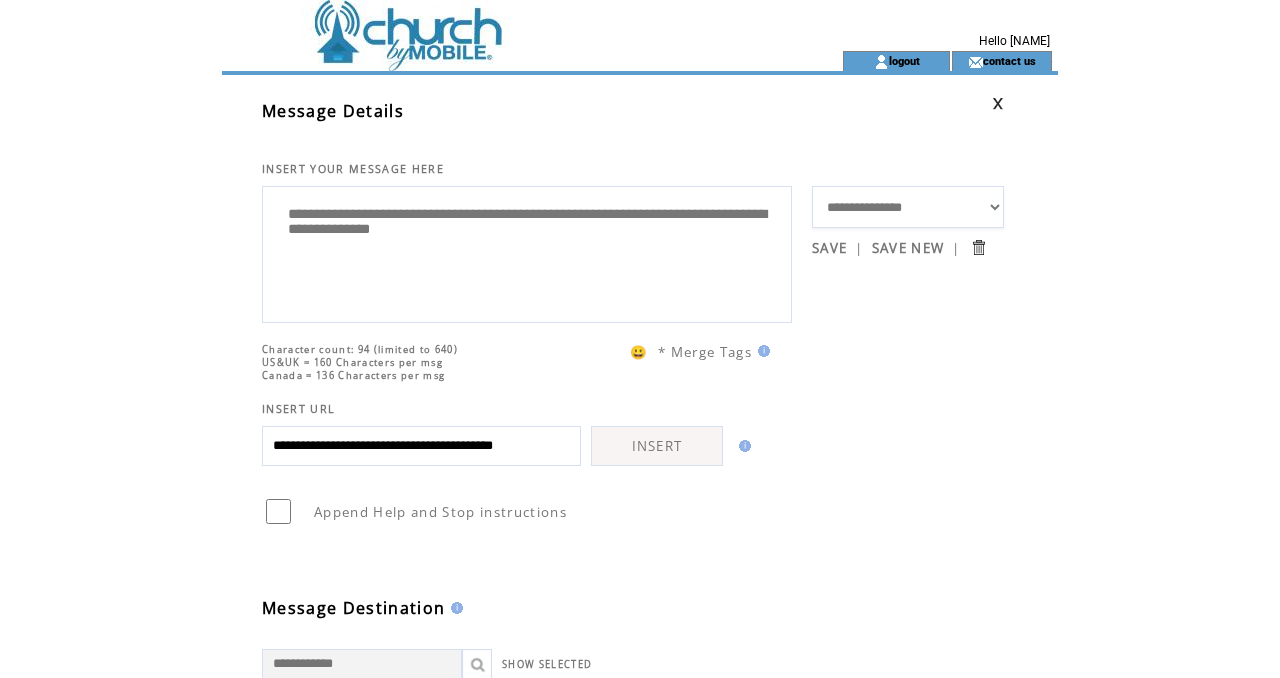 scroll, scrollTop: 0, scrollLeft: 46, axis: horizontal 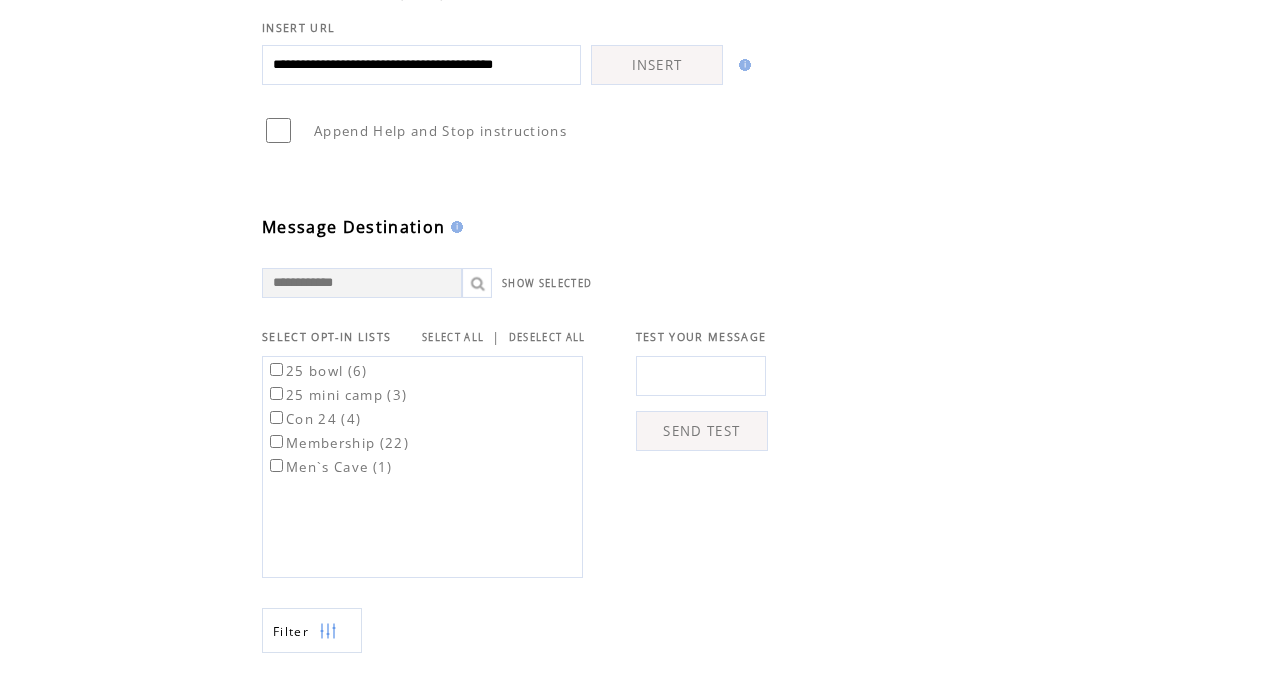 type on "**********" 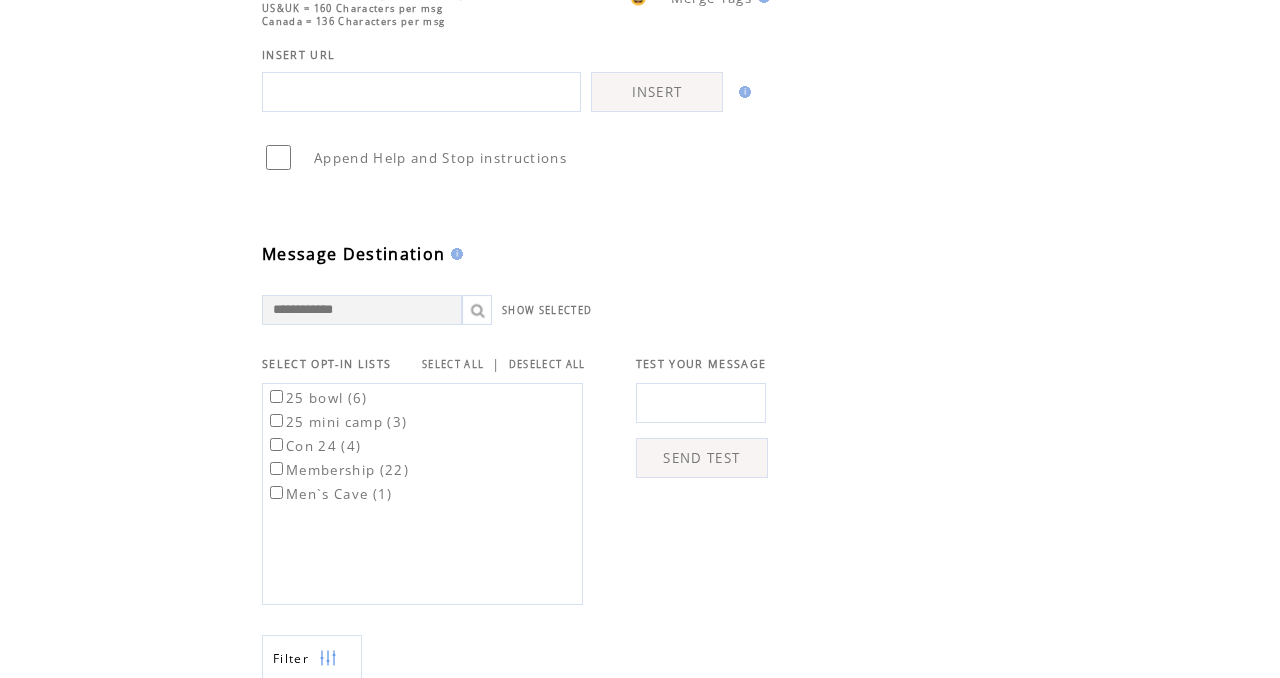 scroll, scrollTop: 527, scrollLeft: 0, axis: vertical 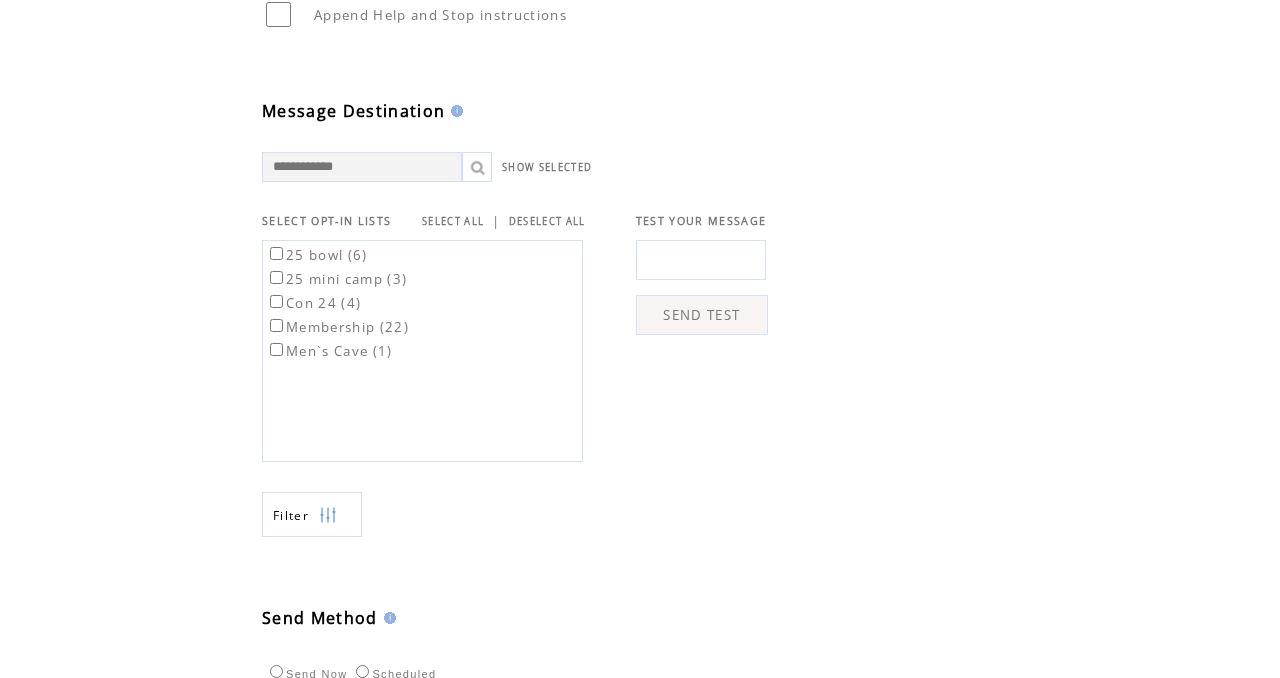 click on "SELECT ALL" at bounding box center (453, 221) 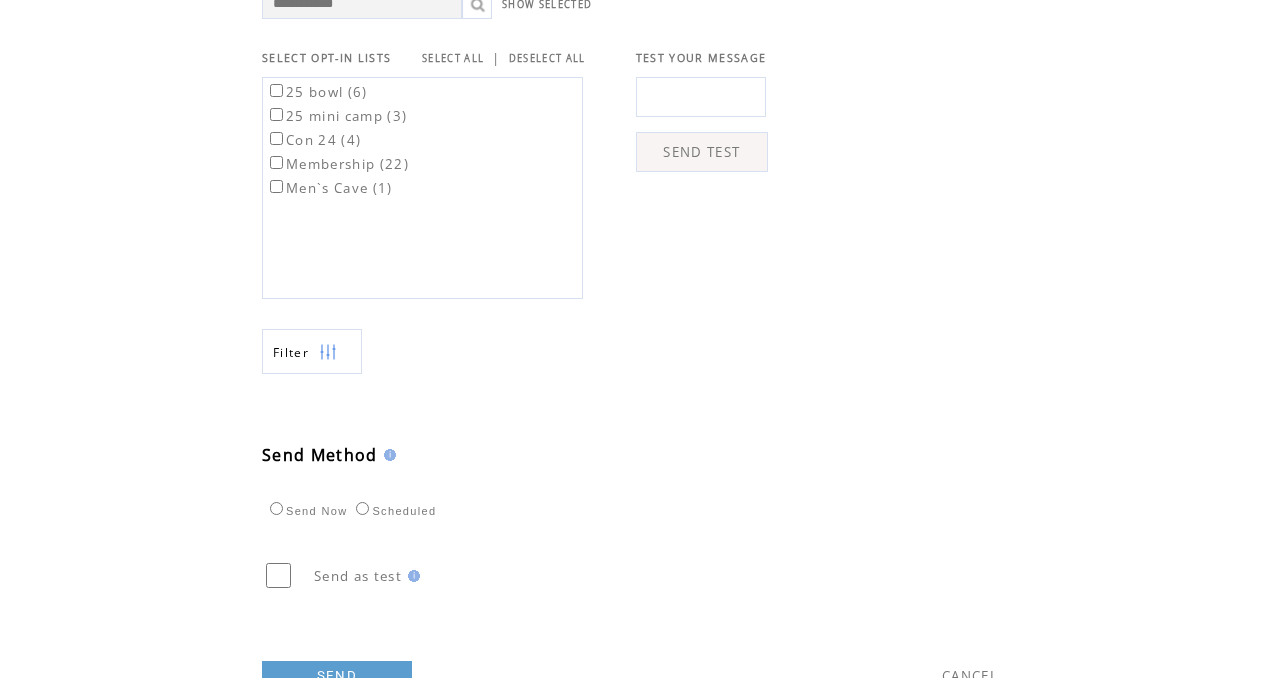 scroll, scrollTop: 694, scrollLeft: 0, axis: vertical 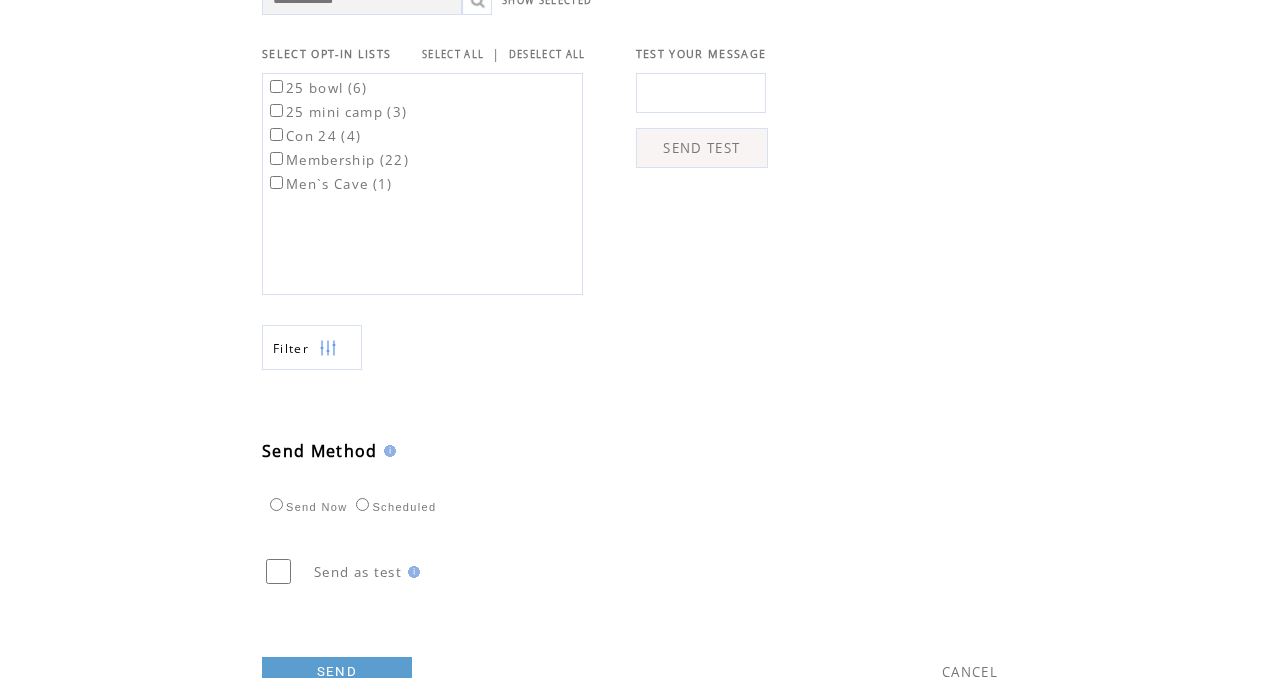 click on "SEND" at bounding box center [337, 672] 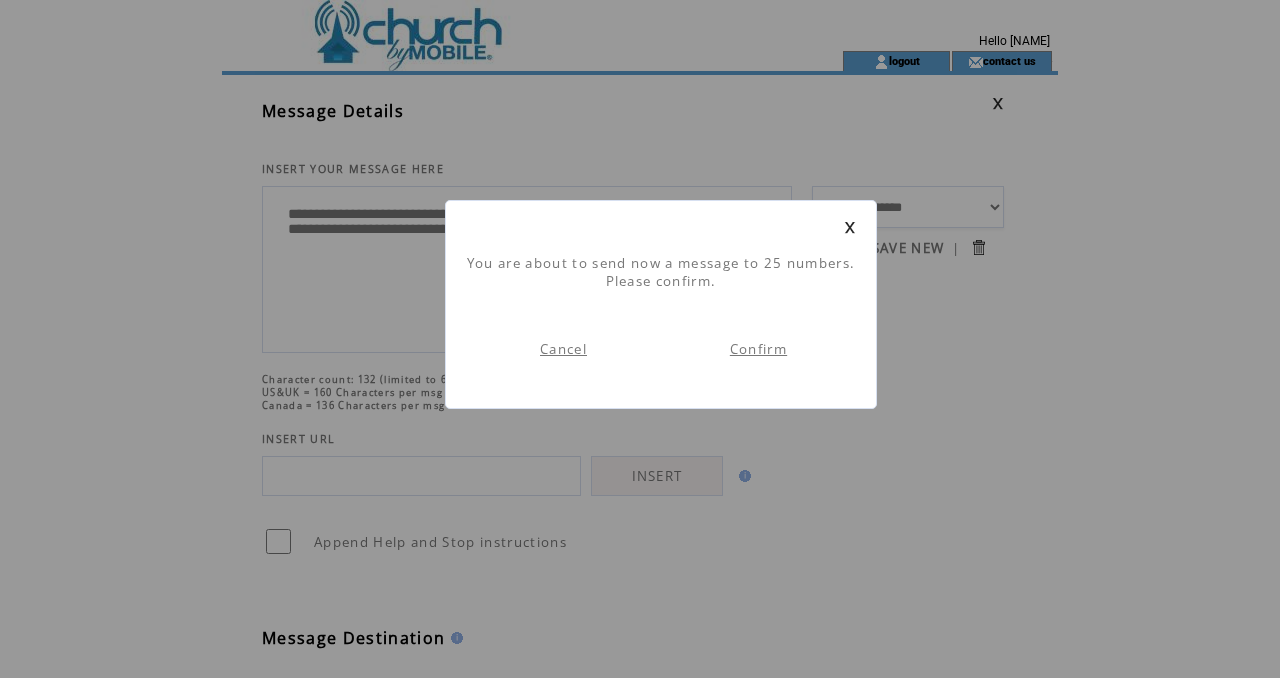 scroll, scrollTop: 1, scrollLeft: 0, axis: vertical 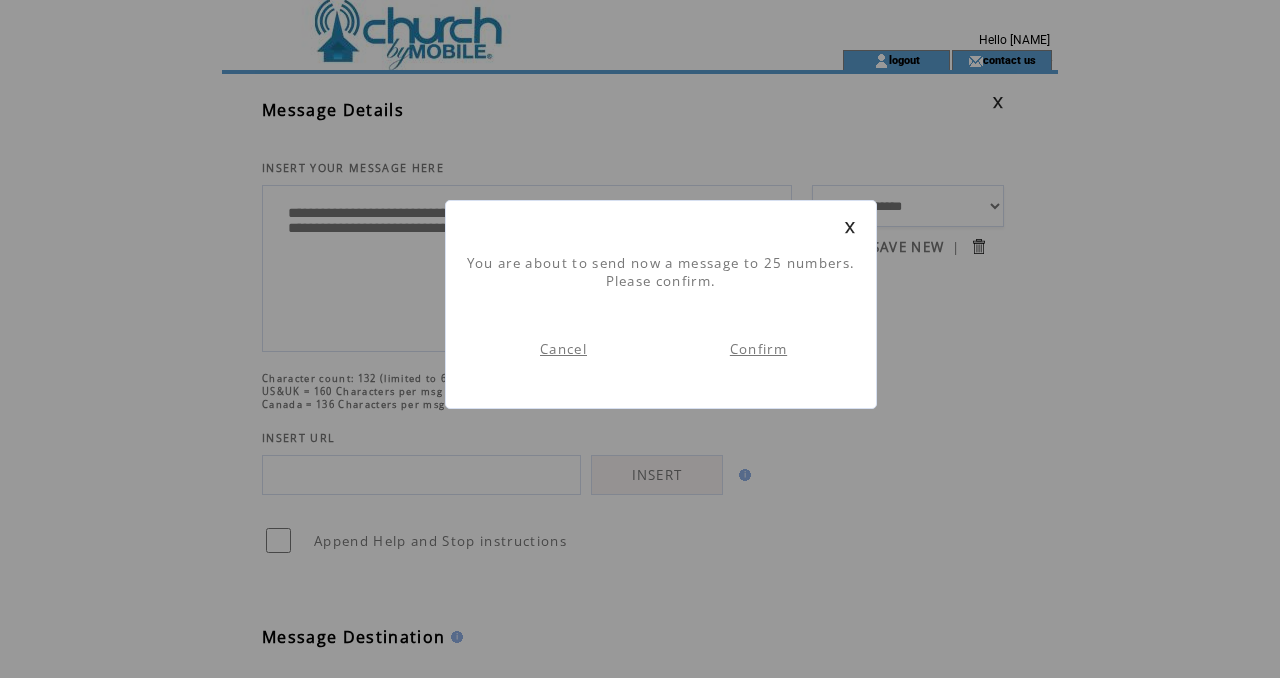 click at bounding box center (850, 227) 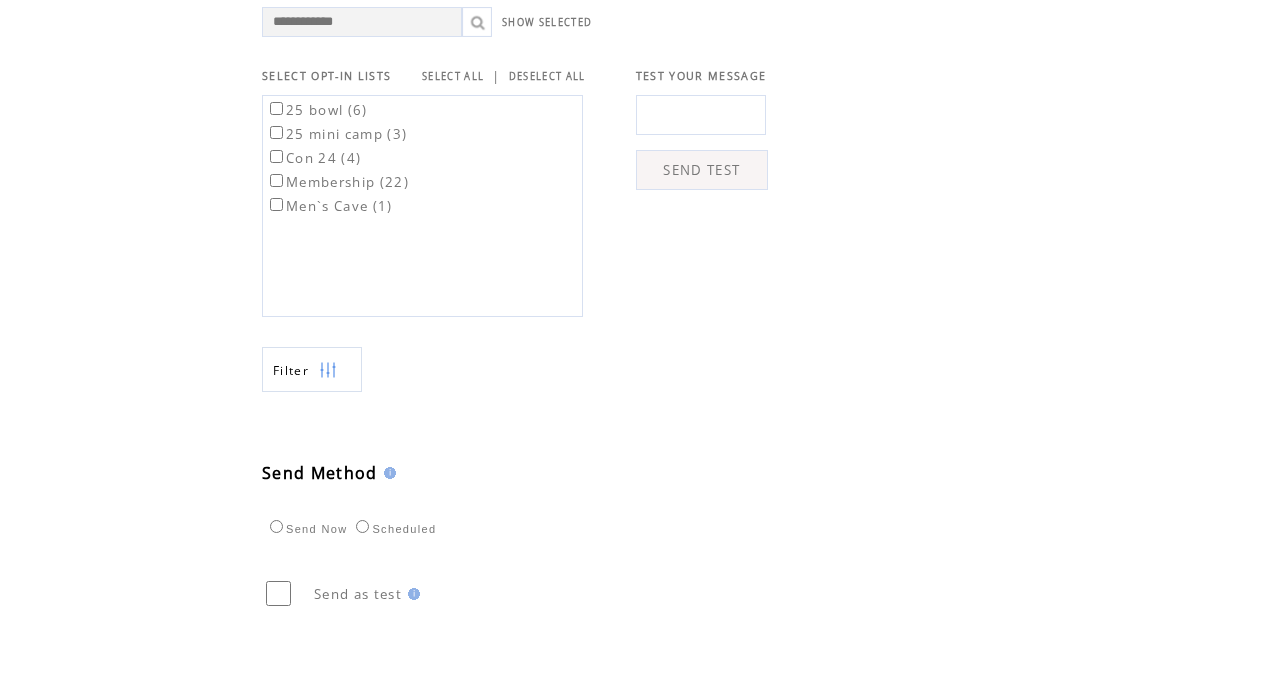 scroll, scrollTop: 763, scrollLeft: 0, axis: vertical 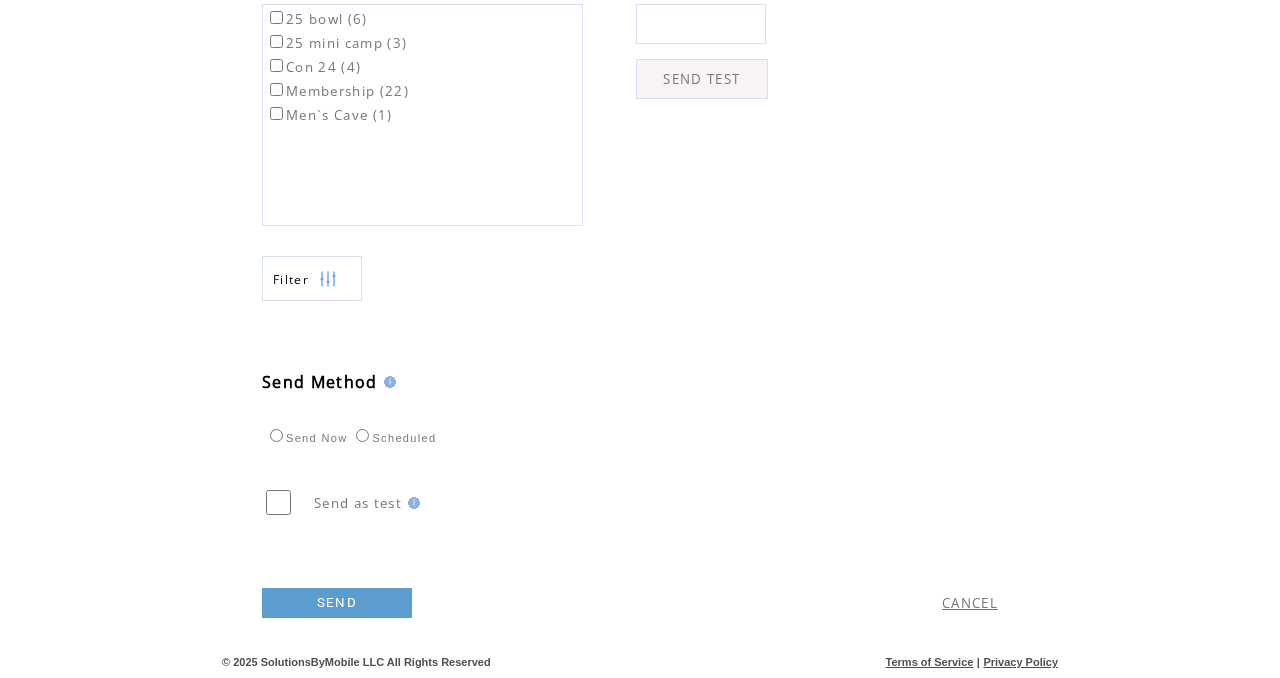 click on "SEND" at bounding box center (337, 603) 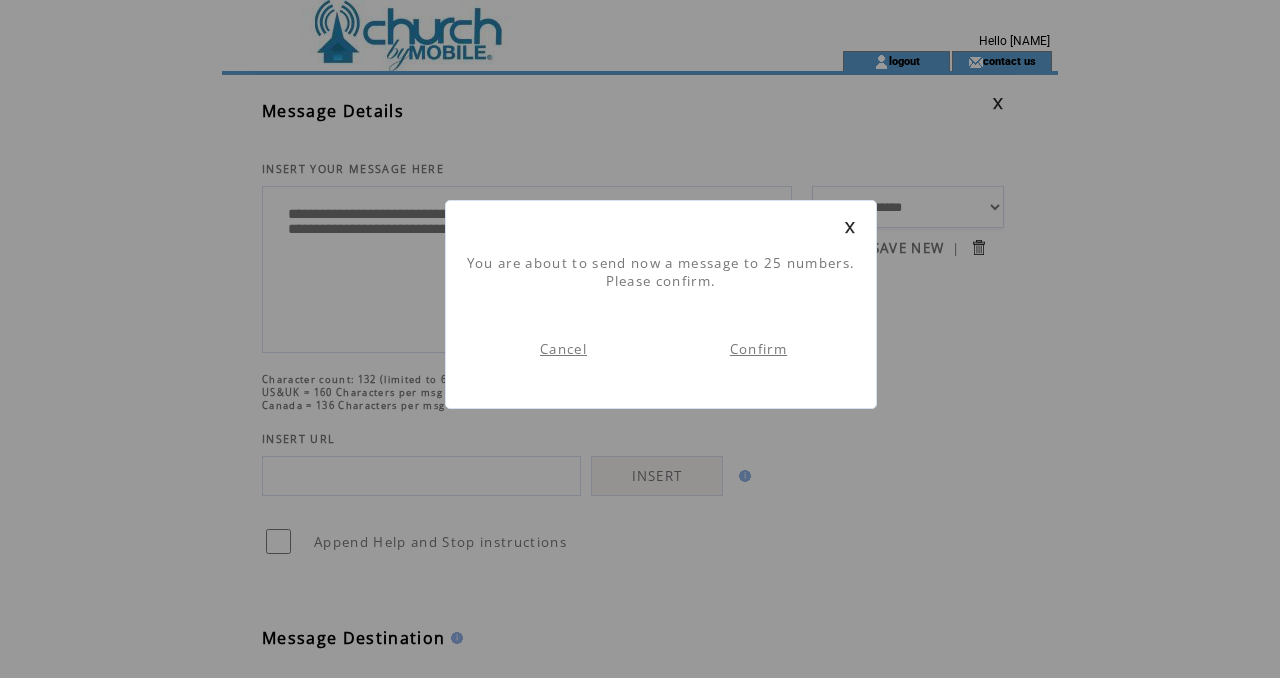 scroll, scrollTop: 1, scrollLeft: 0, axis: vertical 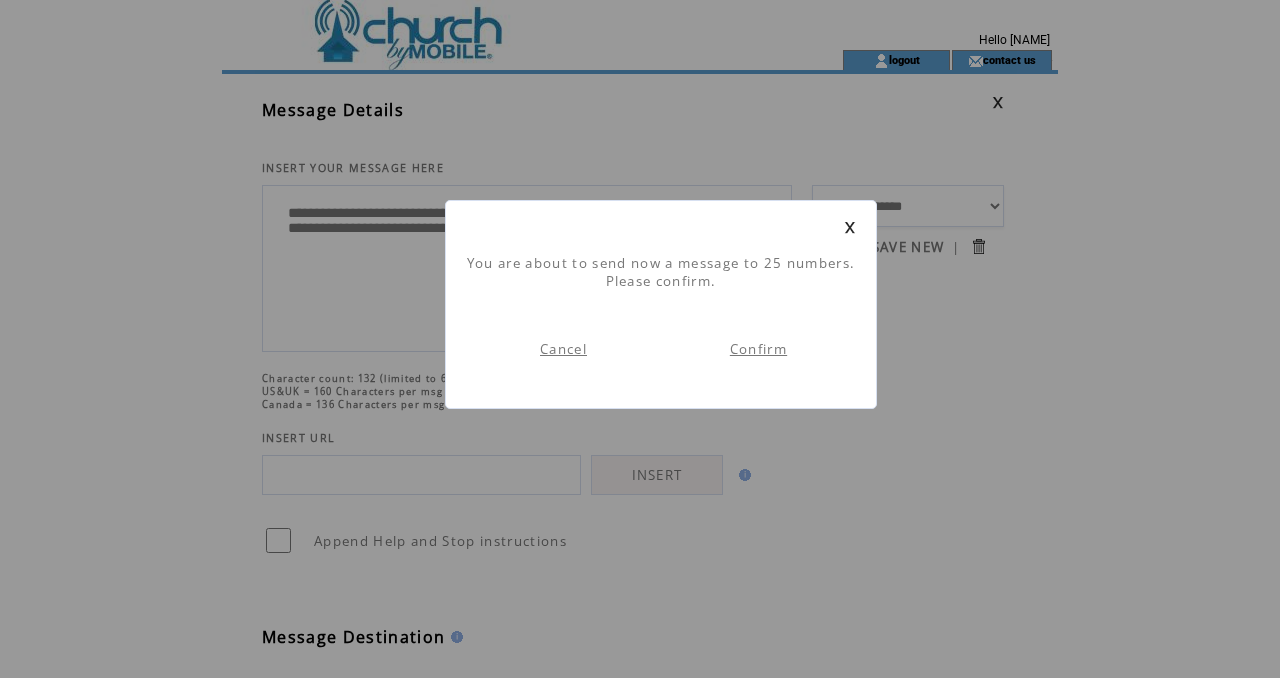 click on "Confirm" at bounding box center (758, 349) 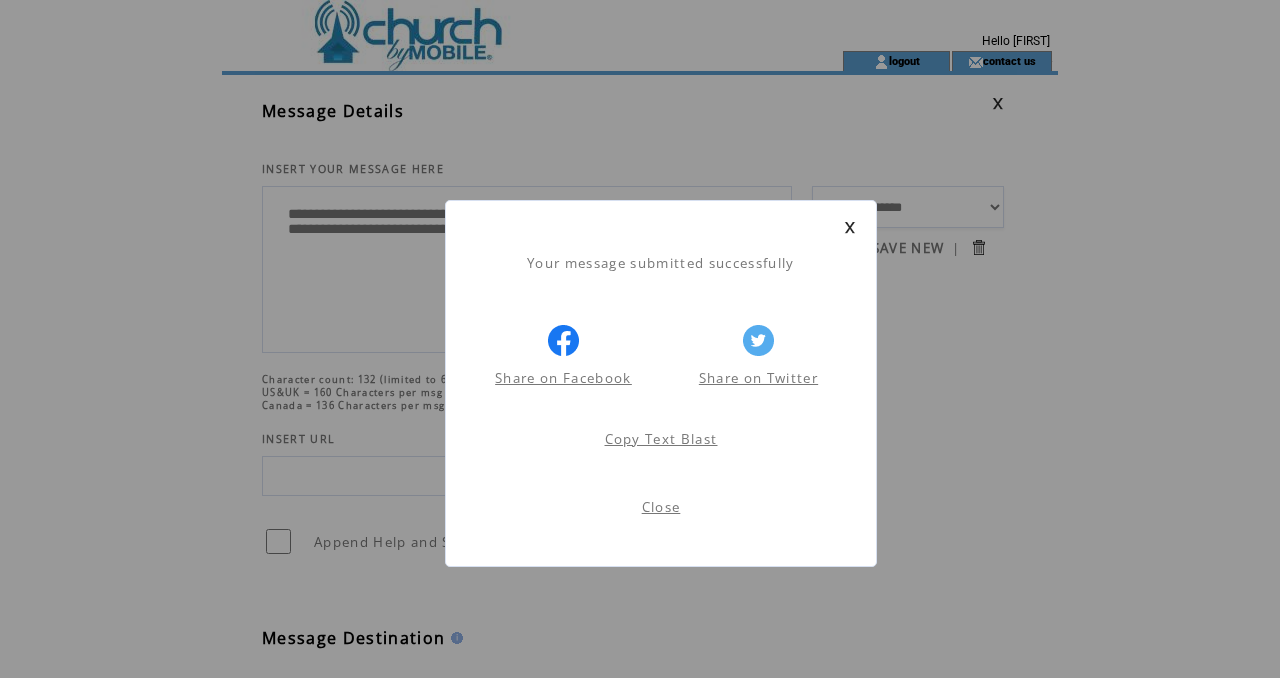 scroll, scrollTop: 1, scrollLeft: 0, axis: vertical 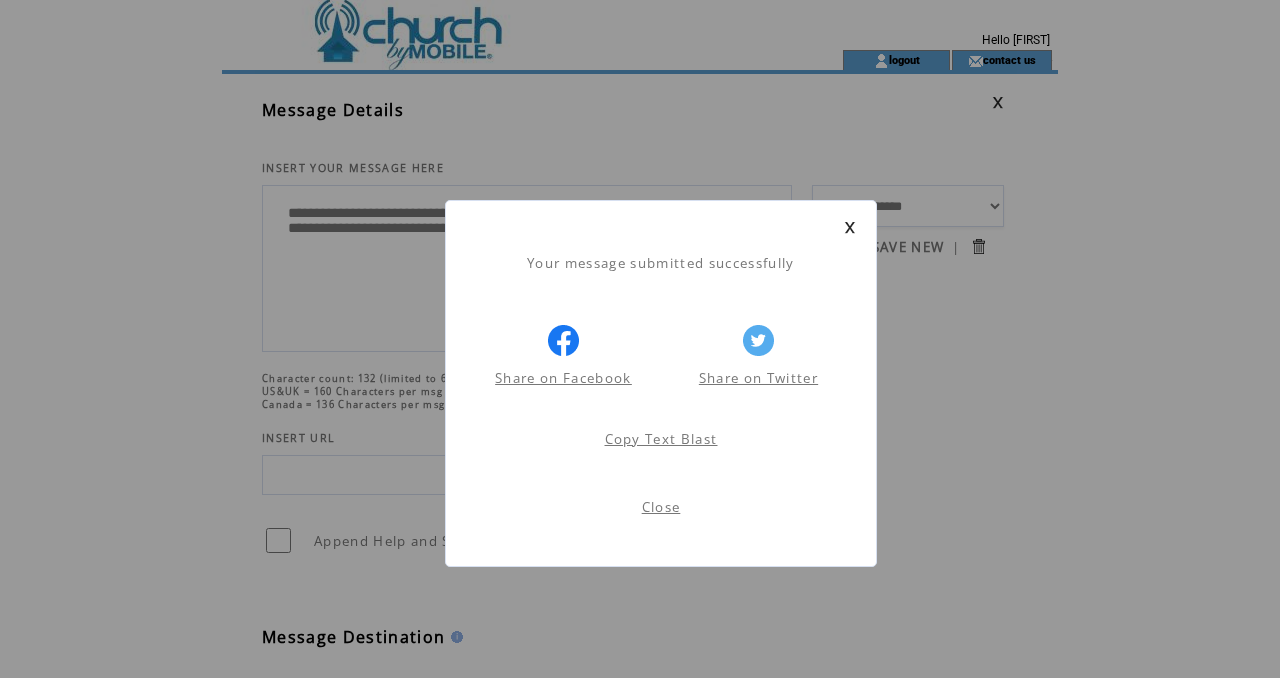click on "Close" at bounding box center (661, 507) 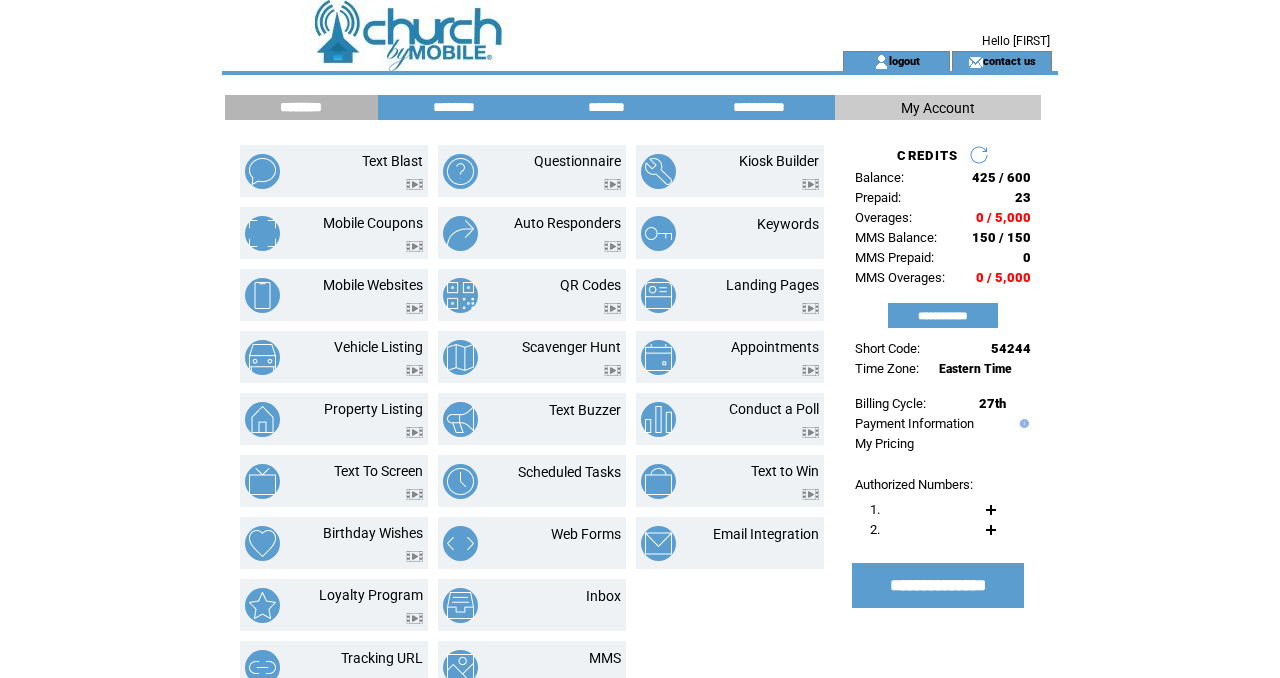 scroll, scrollTop: 0, scrollLeft: 0, axis: both 